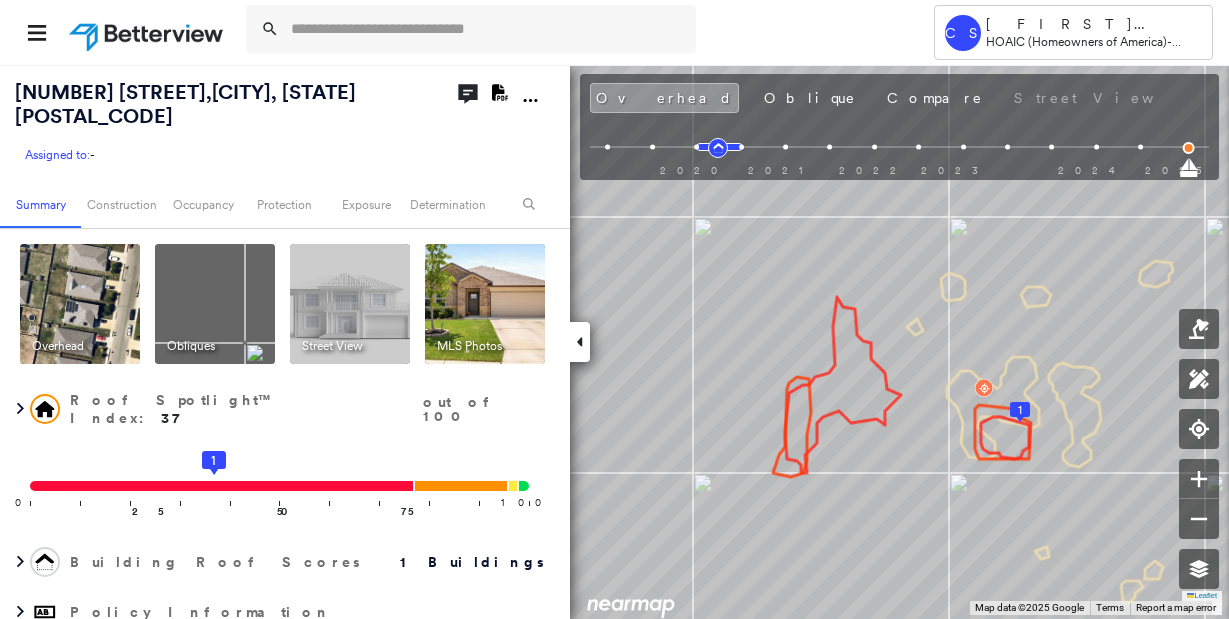 scroll, scrollTop: 0, scrollLeft: 0, axis: both 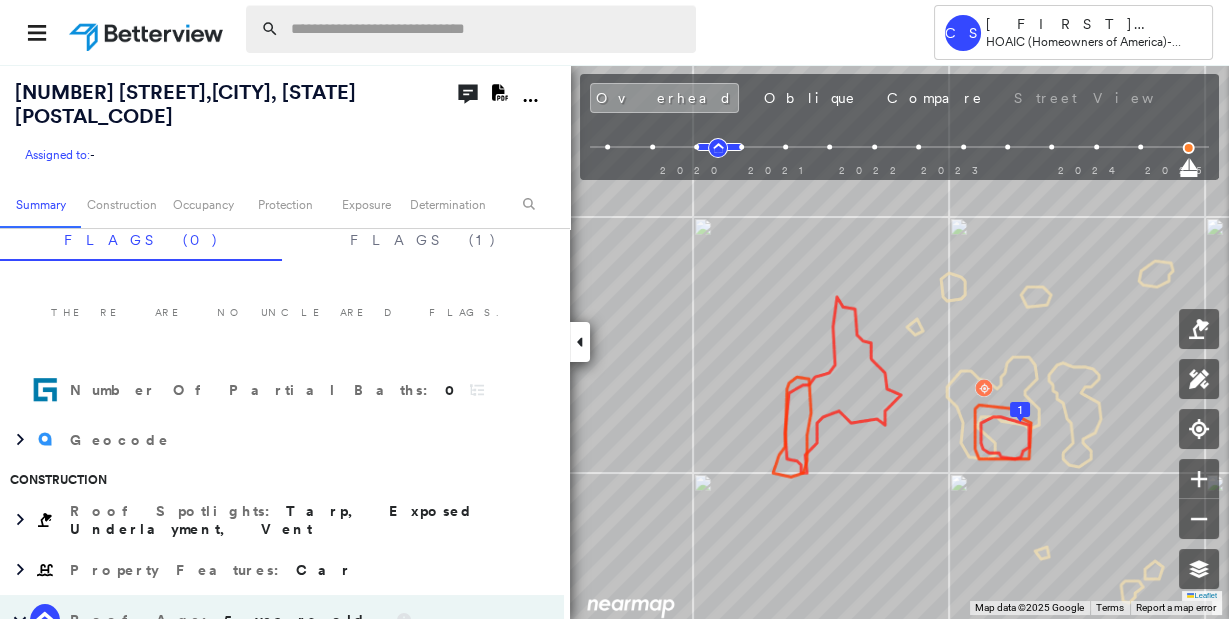 click at bounding box center [487, 29] 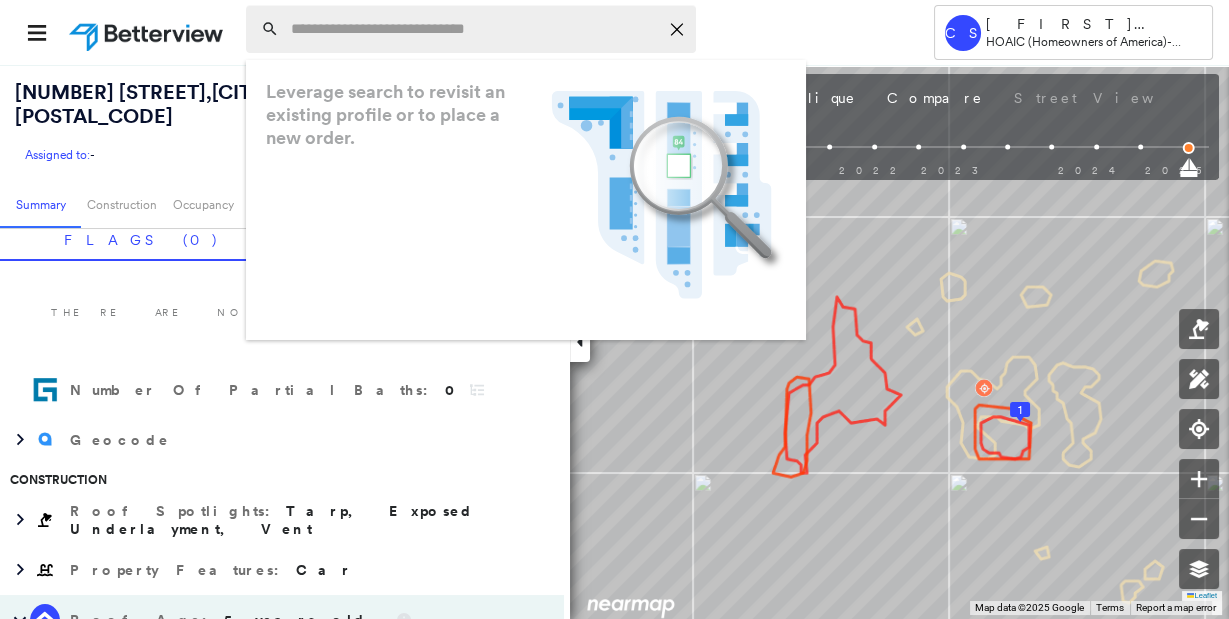 paste on "**********" 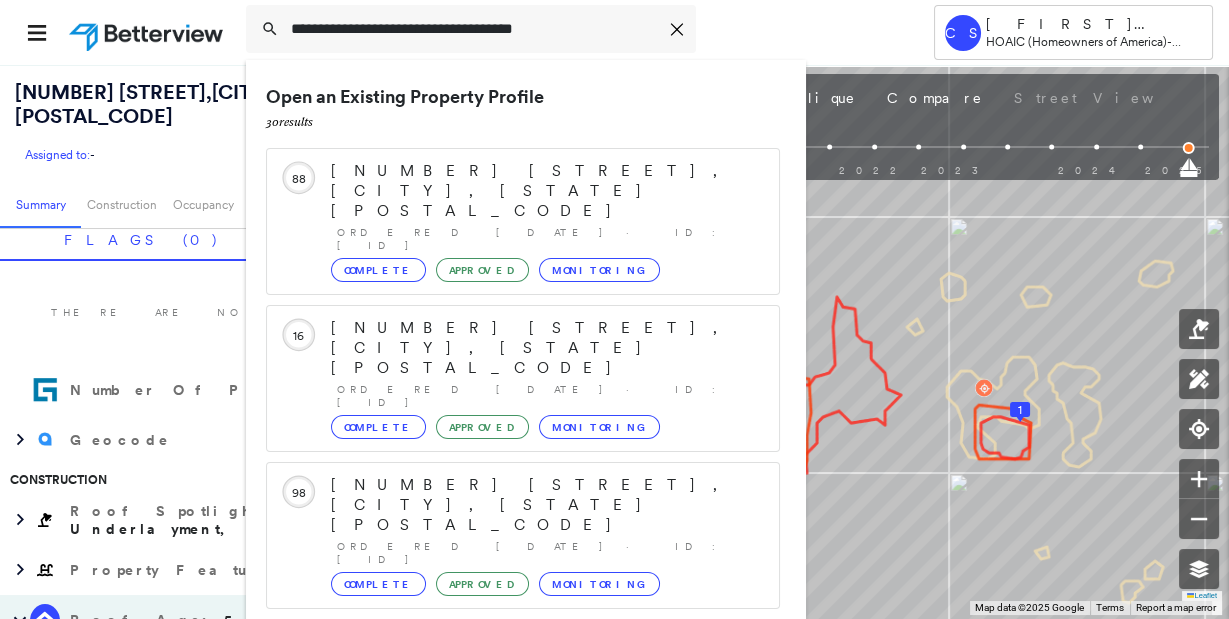 scroll, scrollTop: 205, scrollLeft: 0, axis: vertical 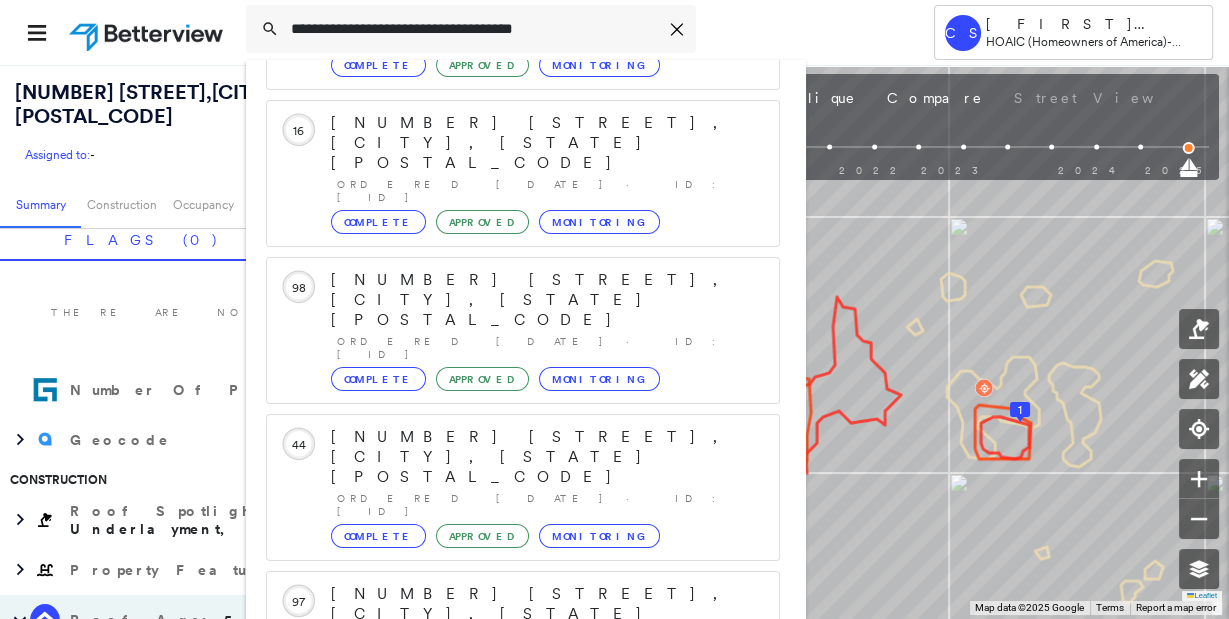 type on "**********" 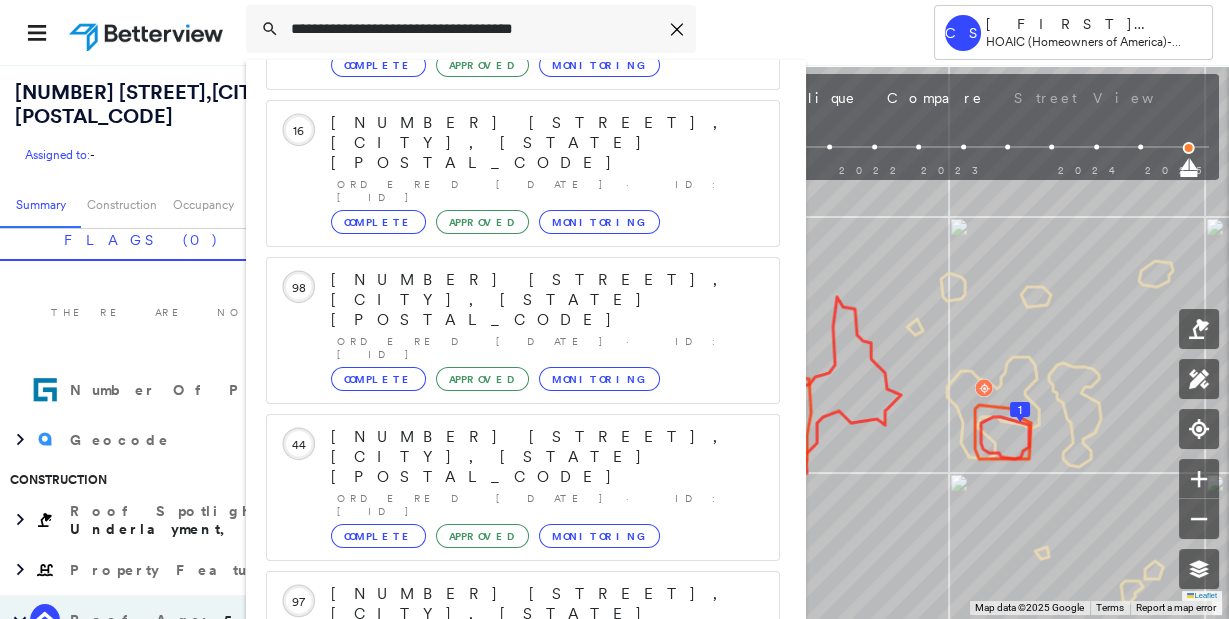 click on "[NUMBER] [STREET], [CITY], [STATE] [POSTAL_CODE]" at bounding box center [501, 906] 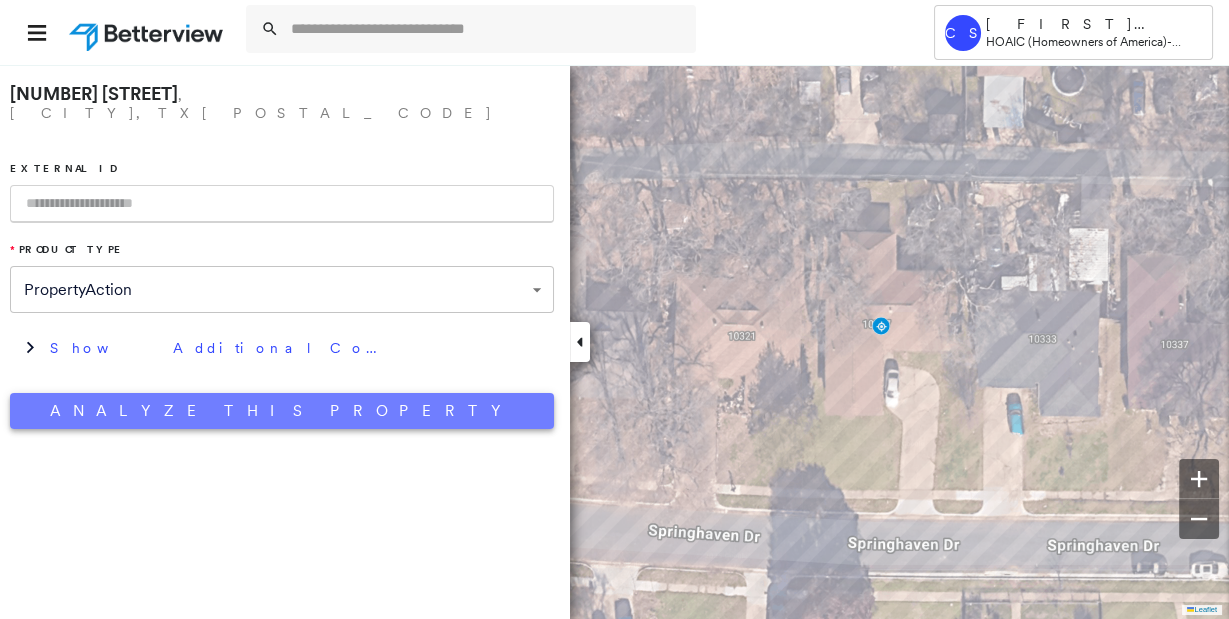 click on "Analyze This Property" at bounding box center (282, 411) 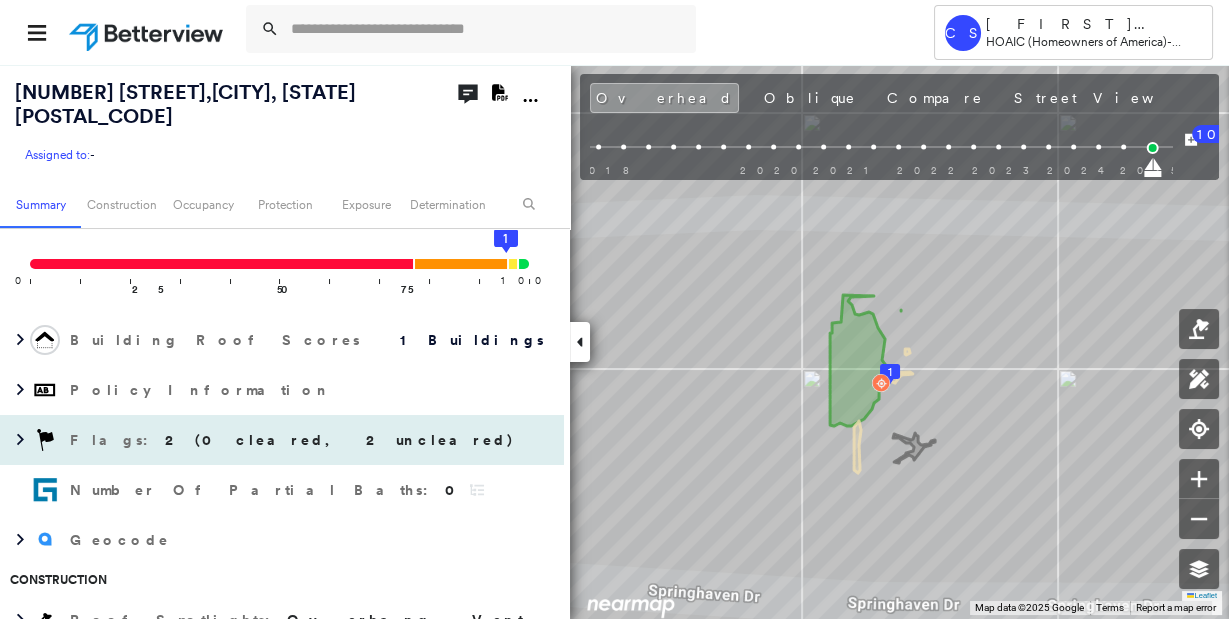 click on "2 (0 cleared, 2 uncleared)" at bounding box center [340, 440] 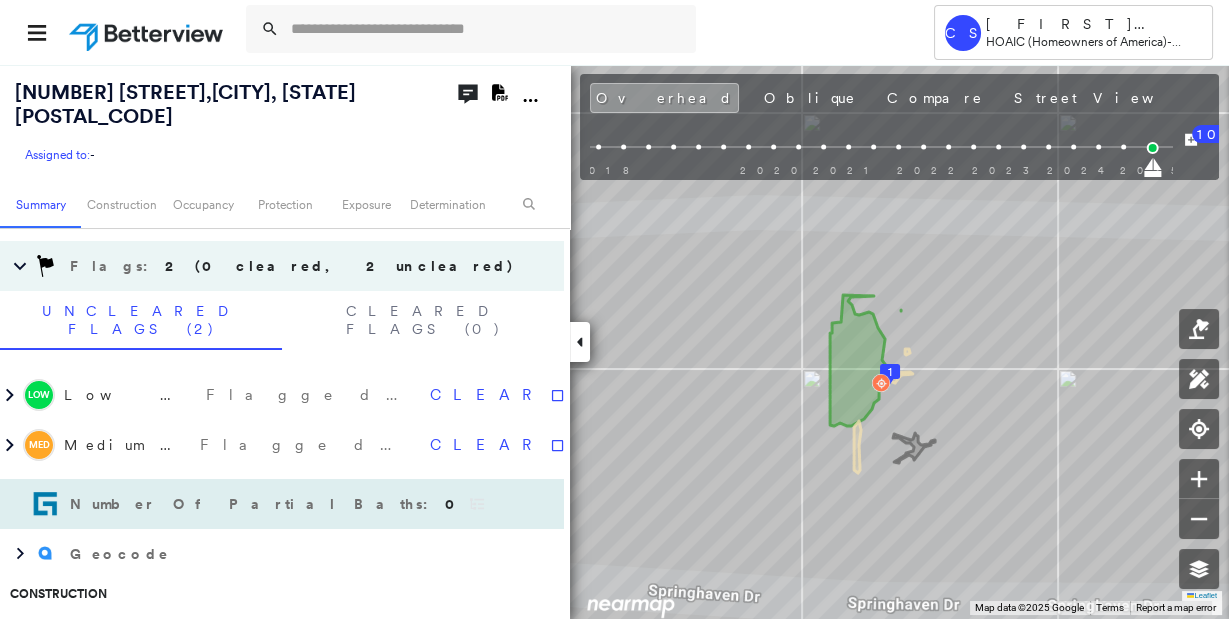 scroll, scrollTop: 410, scrollLeft: 0, axis: vertical 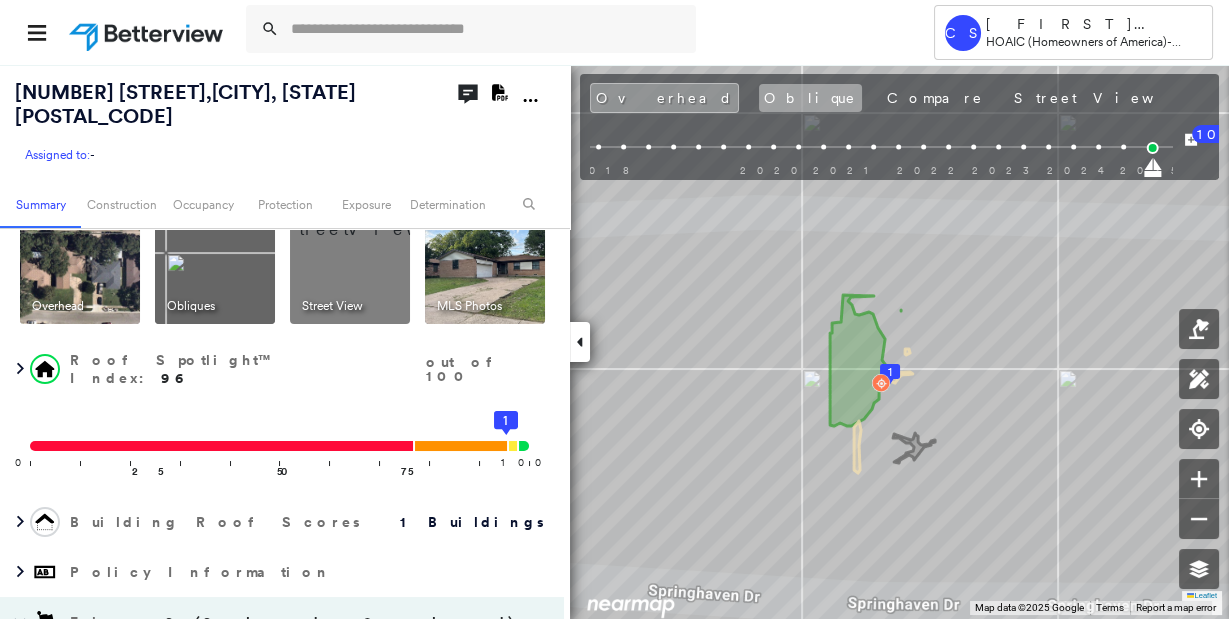 click on "Oblique" at bounding box center (810, 98) 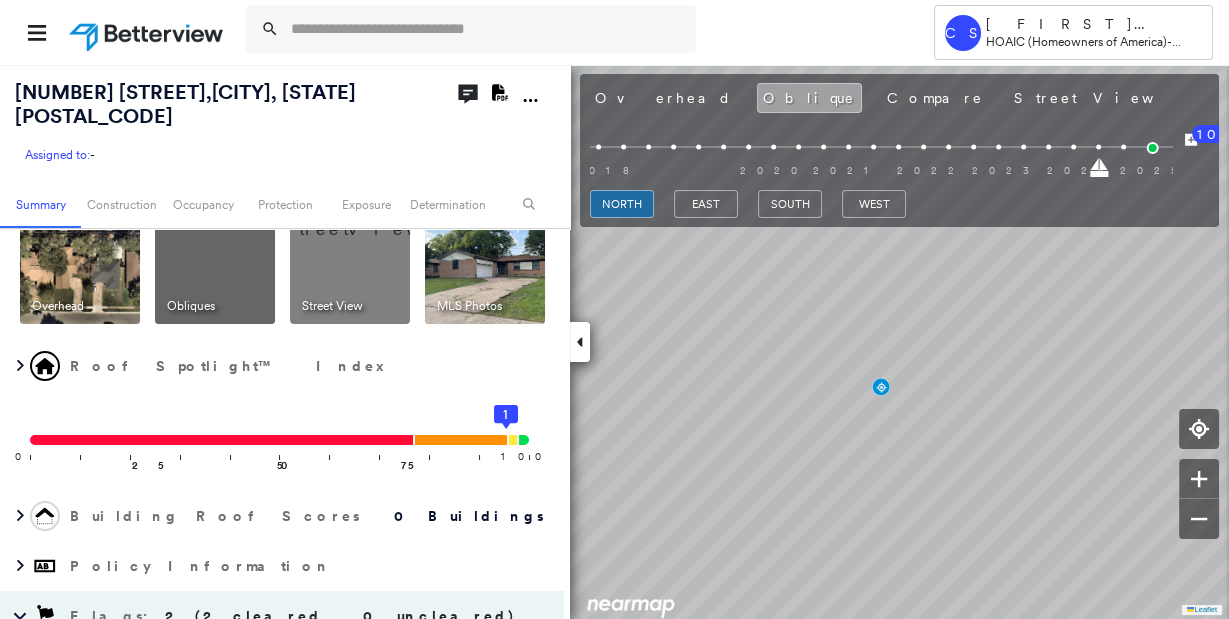 scroll, scrollTop: 91, scrollLeft: 0, axis: vertical 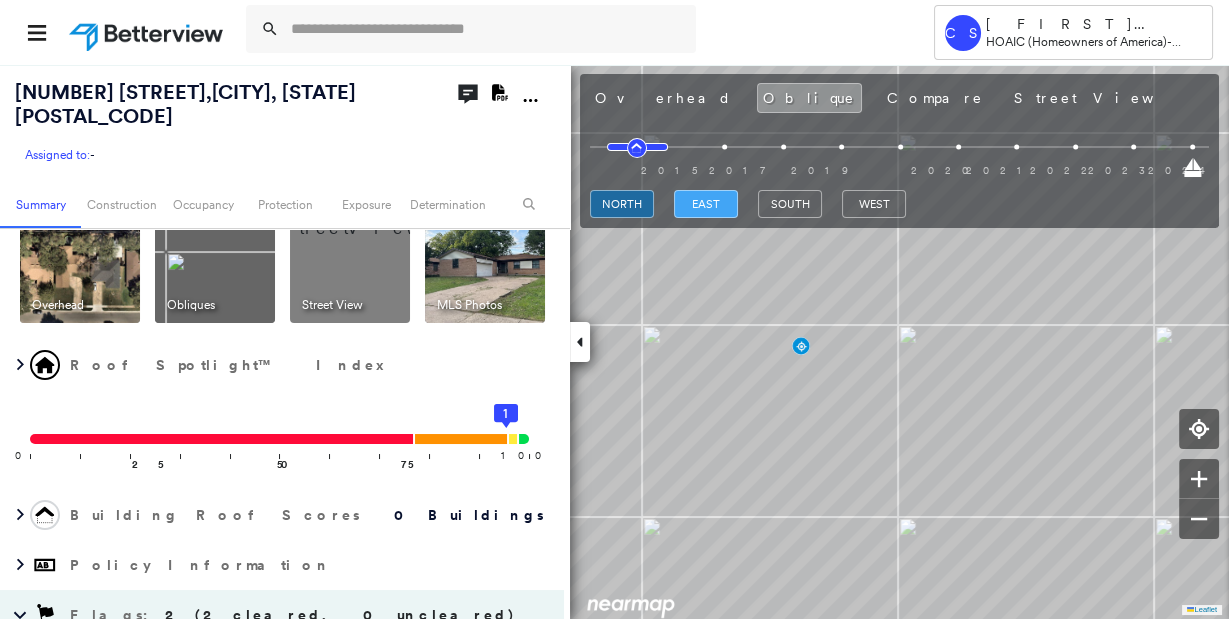 click on "east" at bounding box center (706, 204) 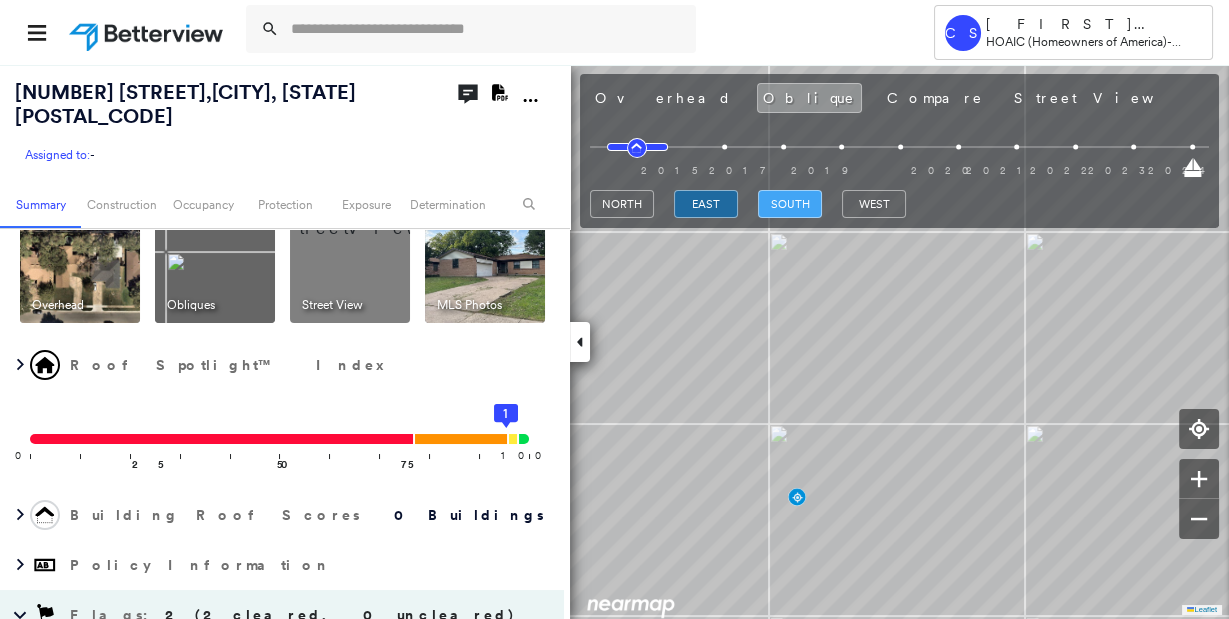 click on "south" at bounding box center [790, 204] 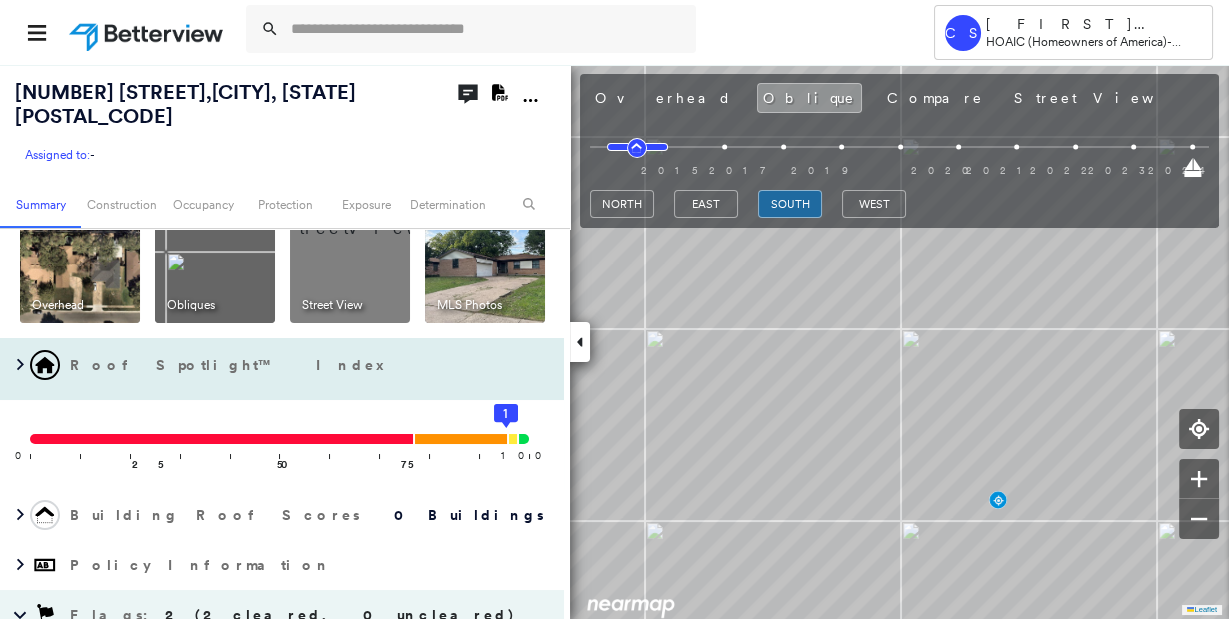 scroll, scrollTop: 313, scrollLeft: 0, axis: vertical 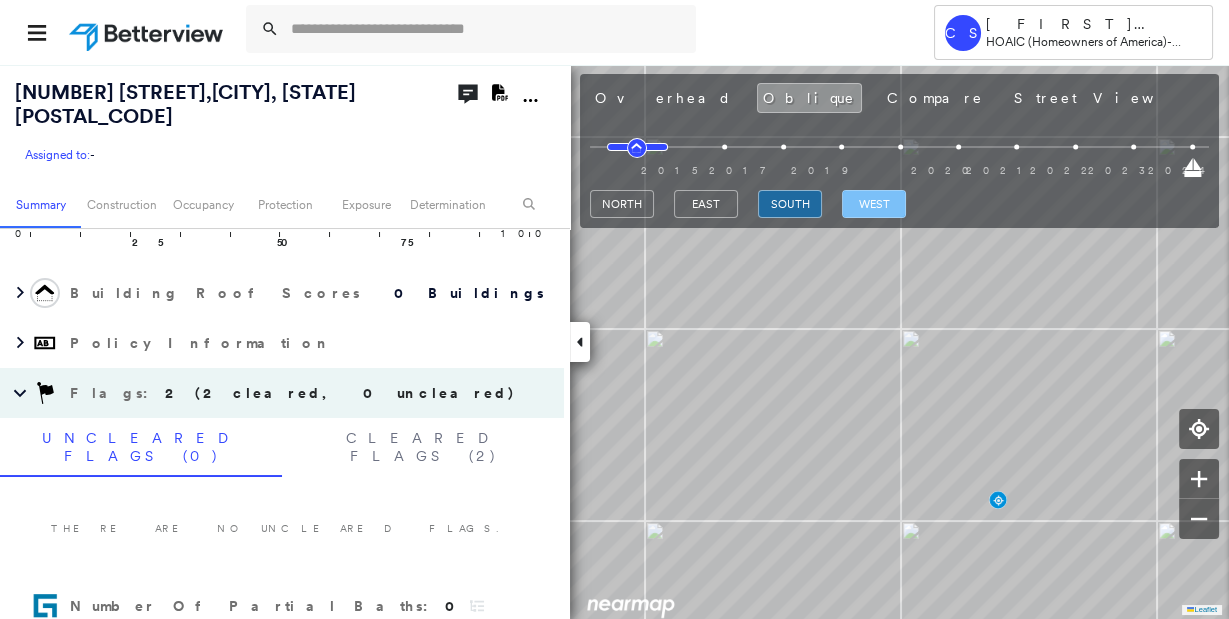 click on "west" at bounding box center [874, 204] 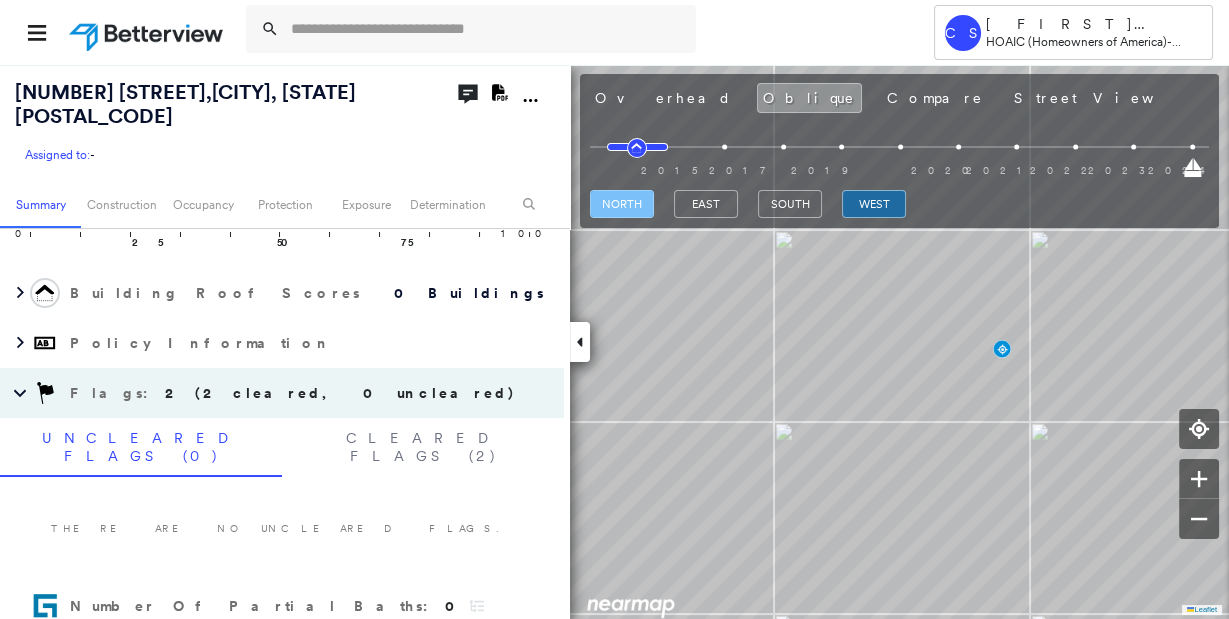 click on "north" at bounding box center (622, 204) 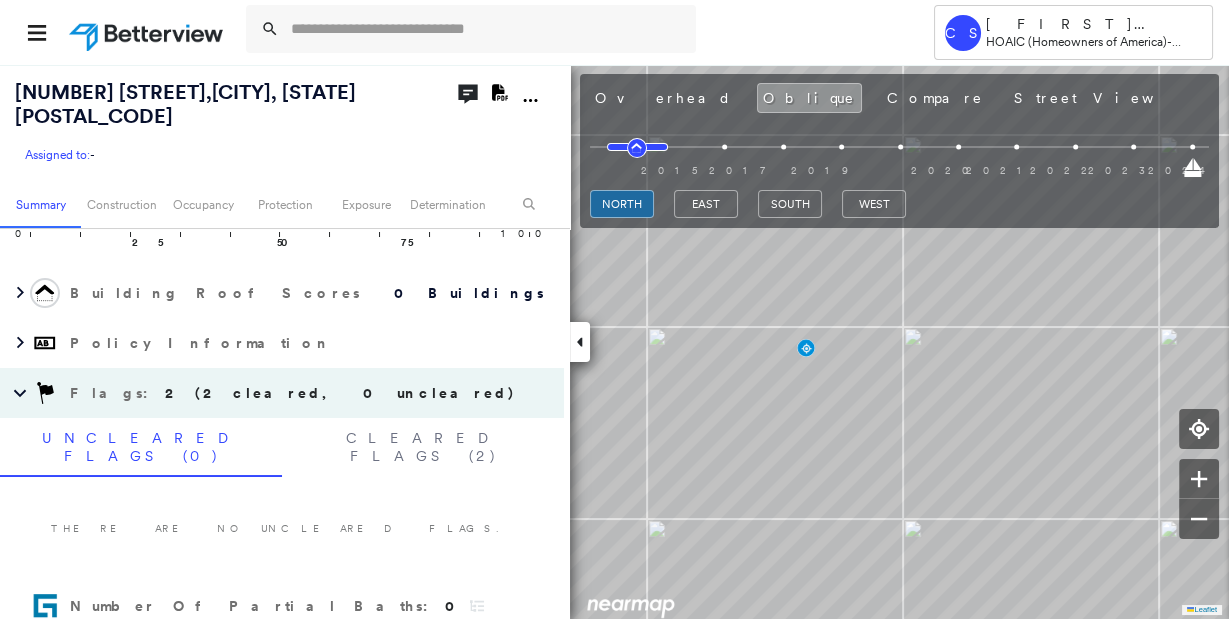 type 